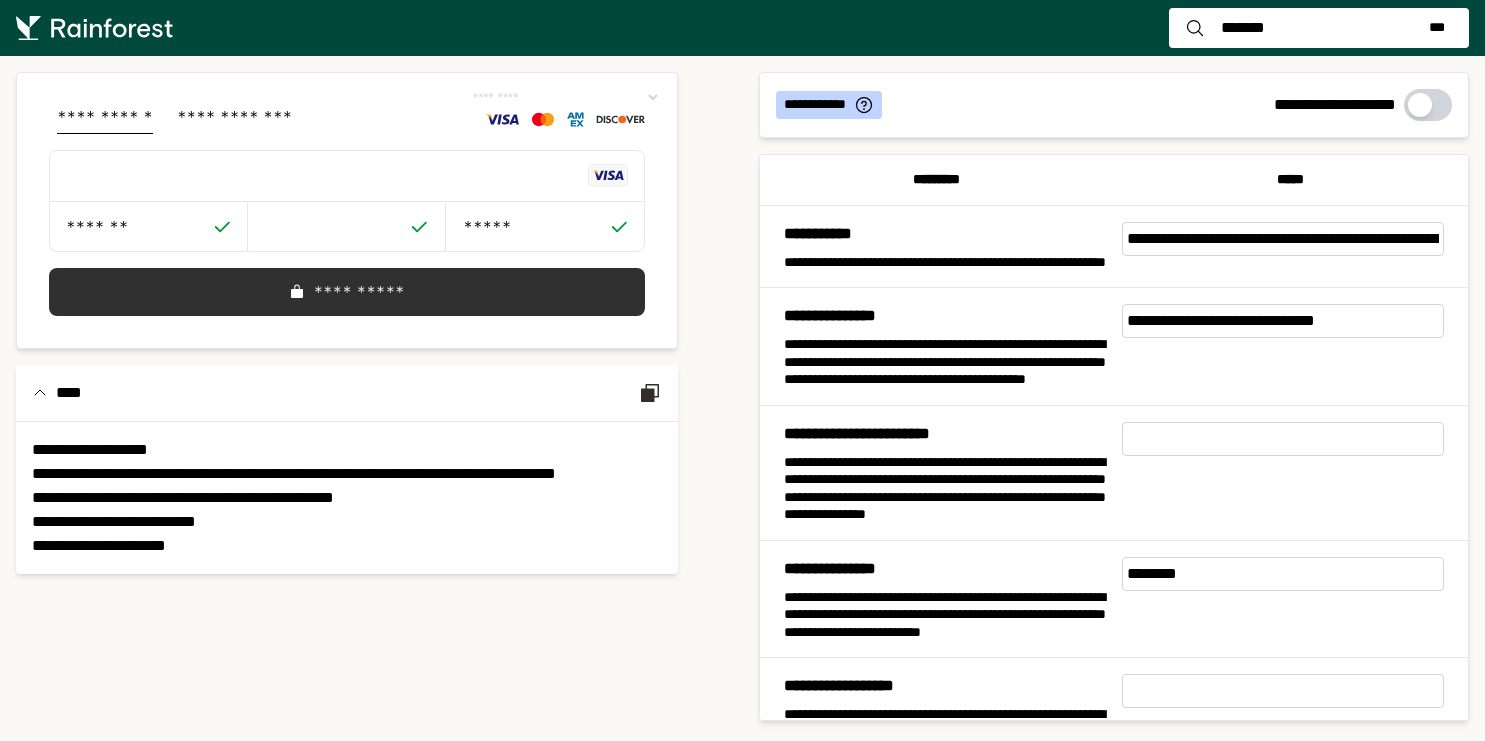 select on "*********" 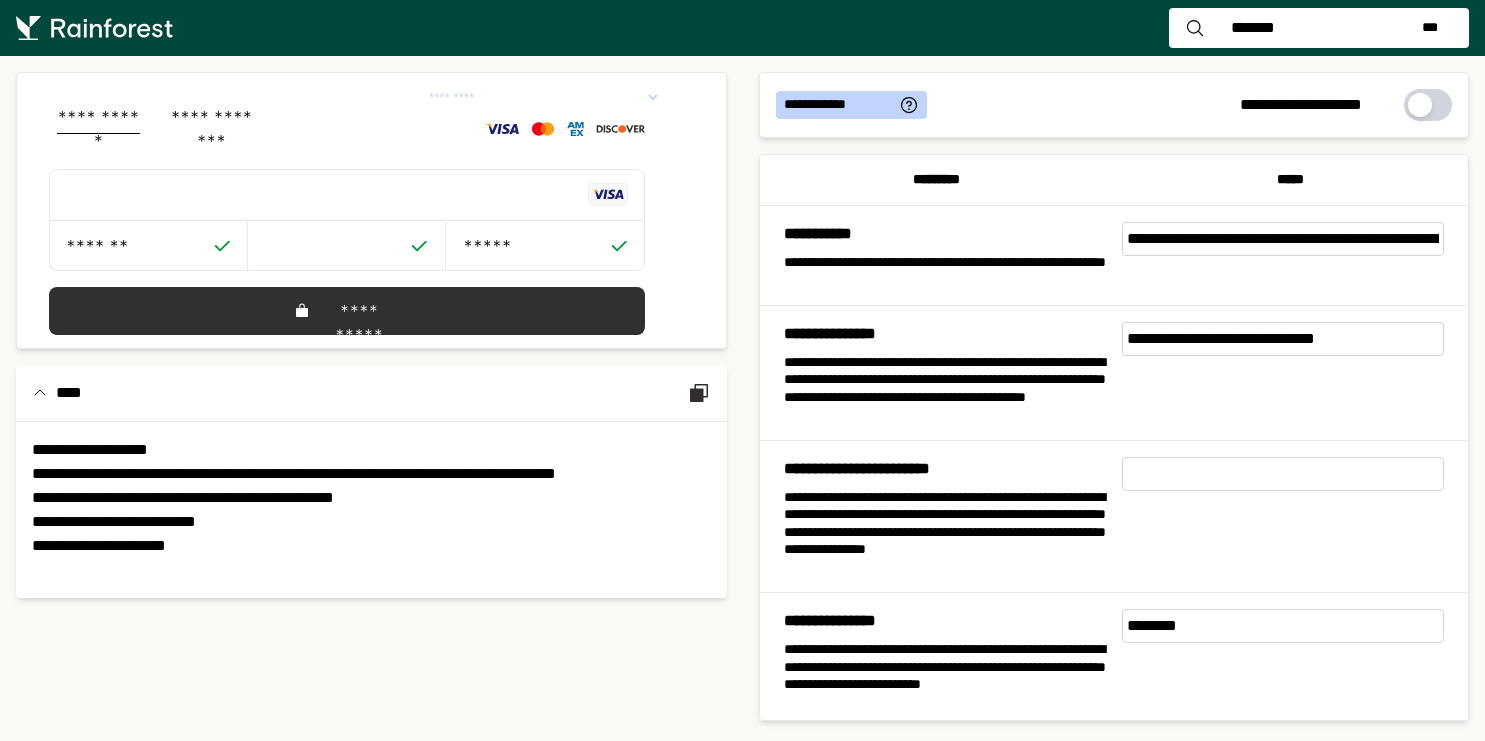 scroll, scrollTop: 0, scrollLeft: 0, axis: both 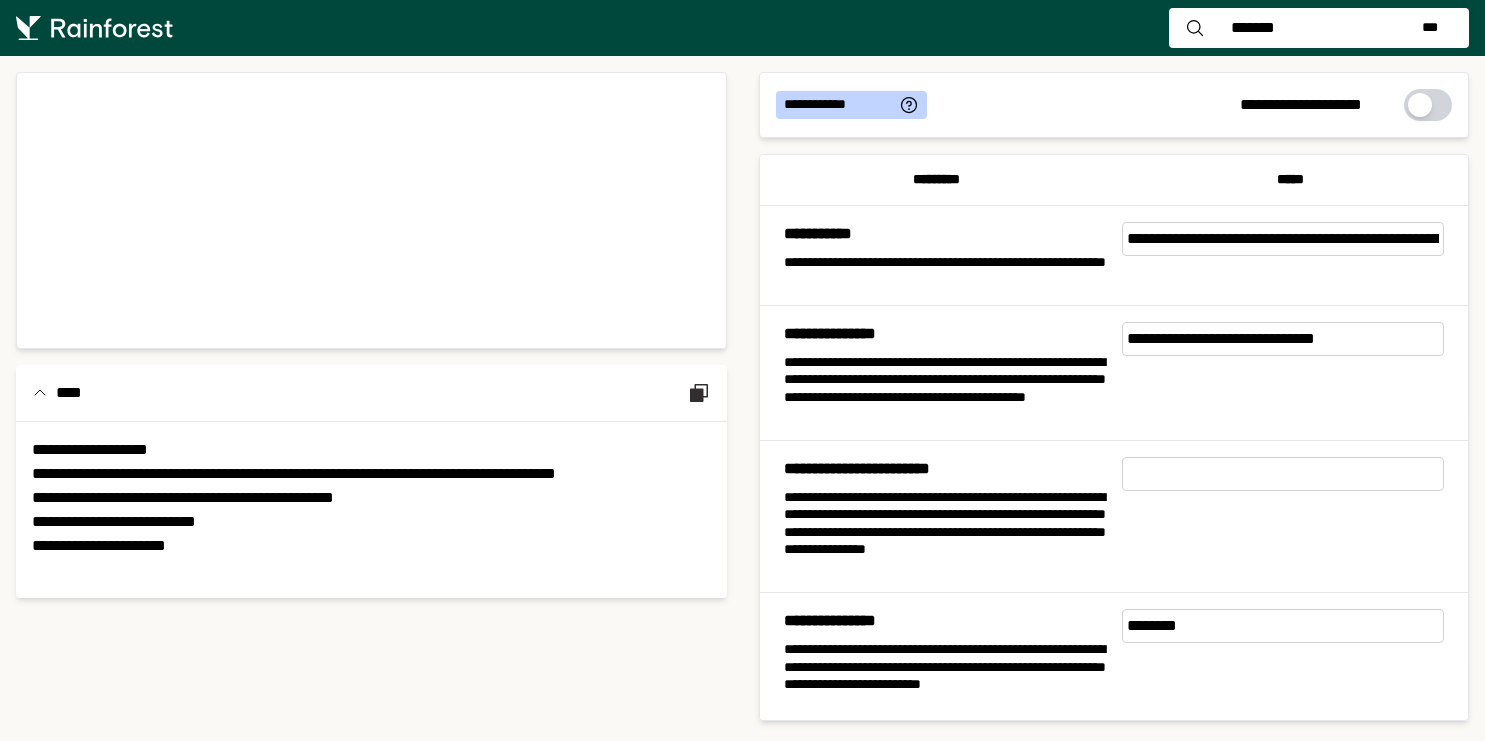 click on "**********" at bounding box center [945, 389] 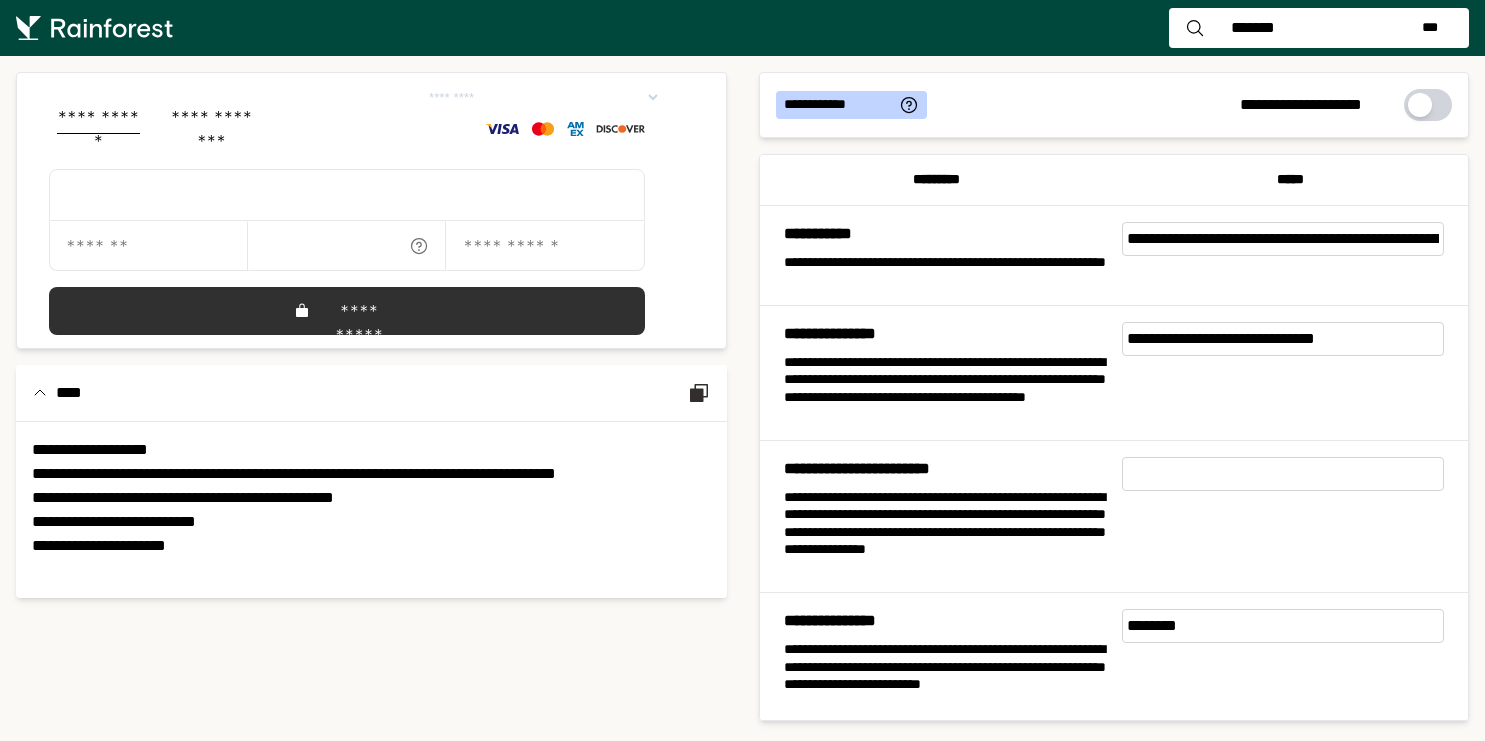 click on "**********" at bounding box center (543, 97) 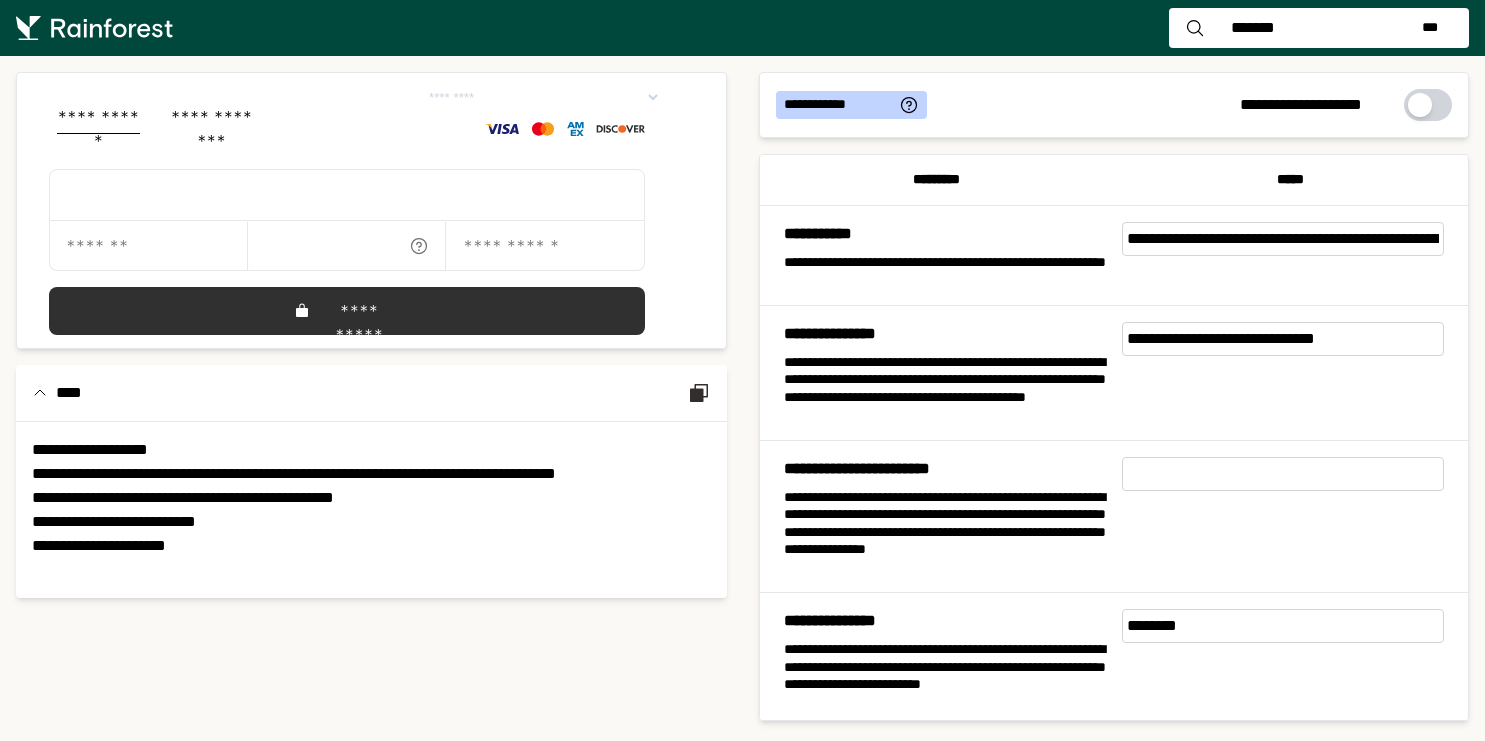 select on "*********" 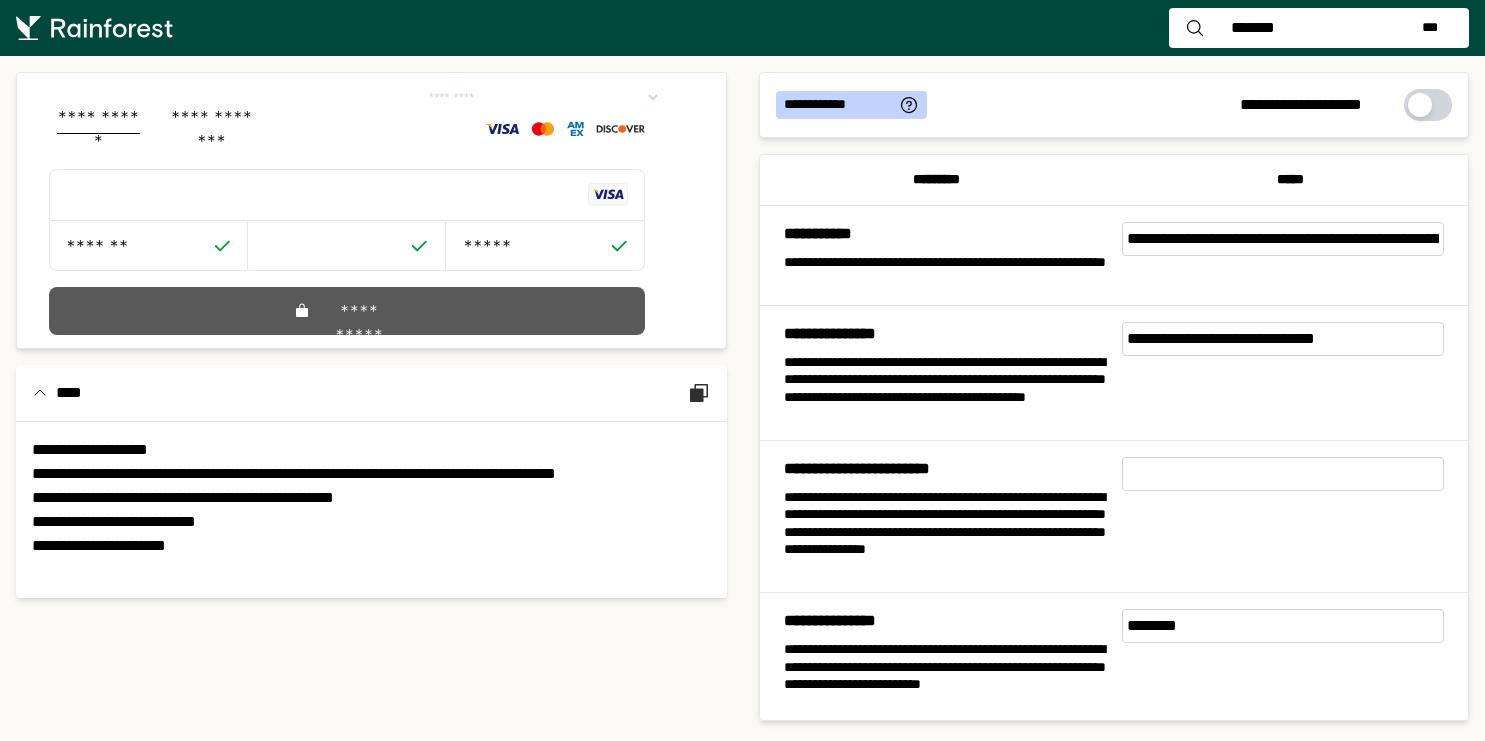 click on "**********" at bounding box center (355, 311) 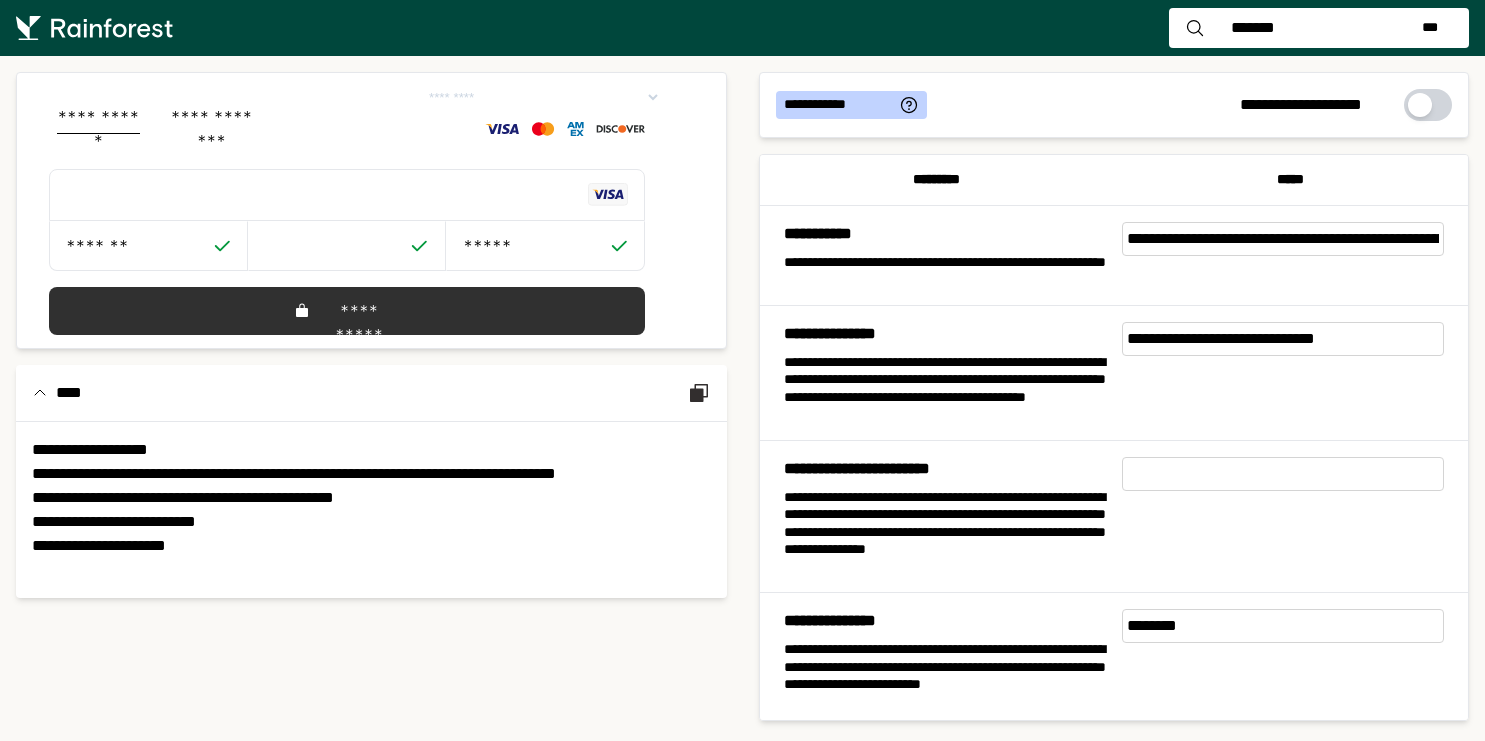 click on "**********" at bounding box center (1283, 339) 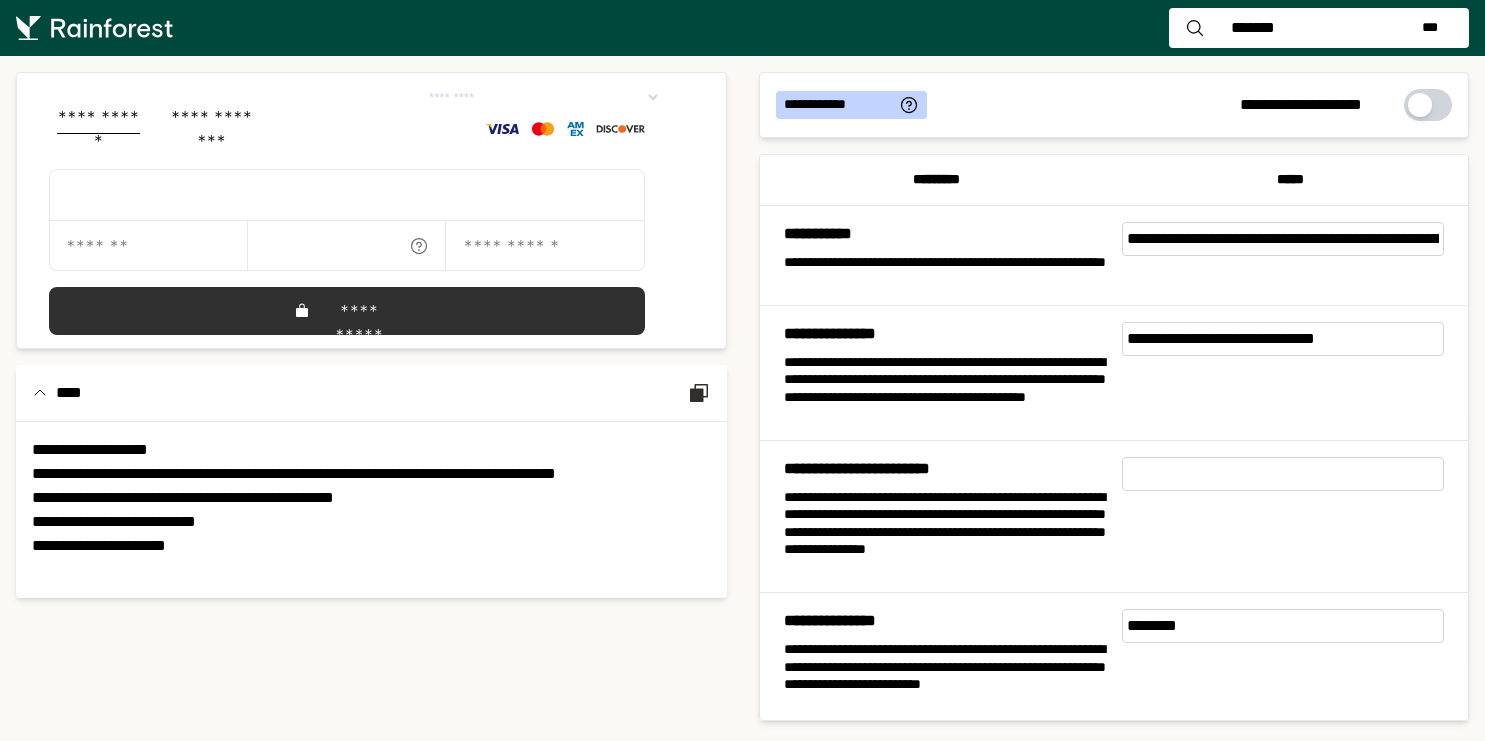 click on "**********" at bounding box center (543, 97) 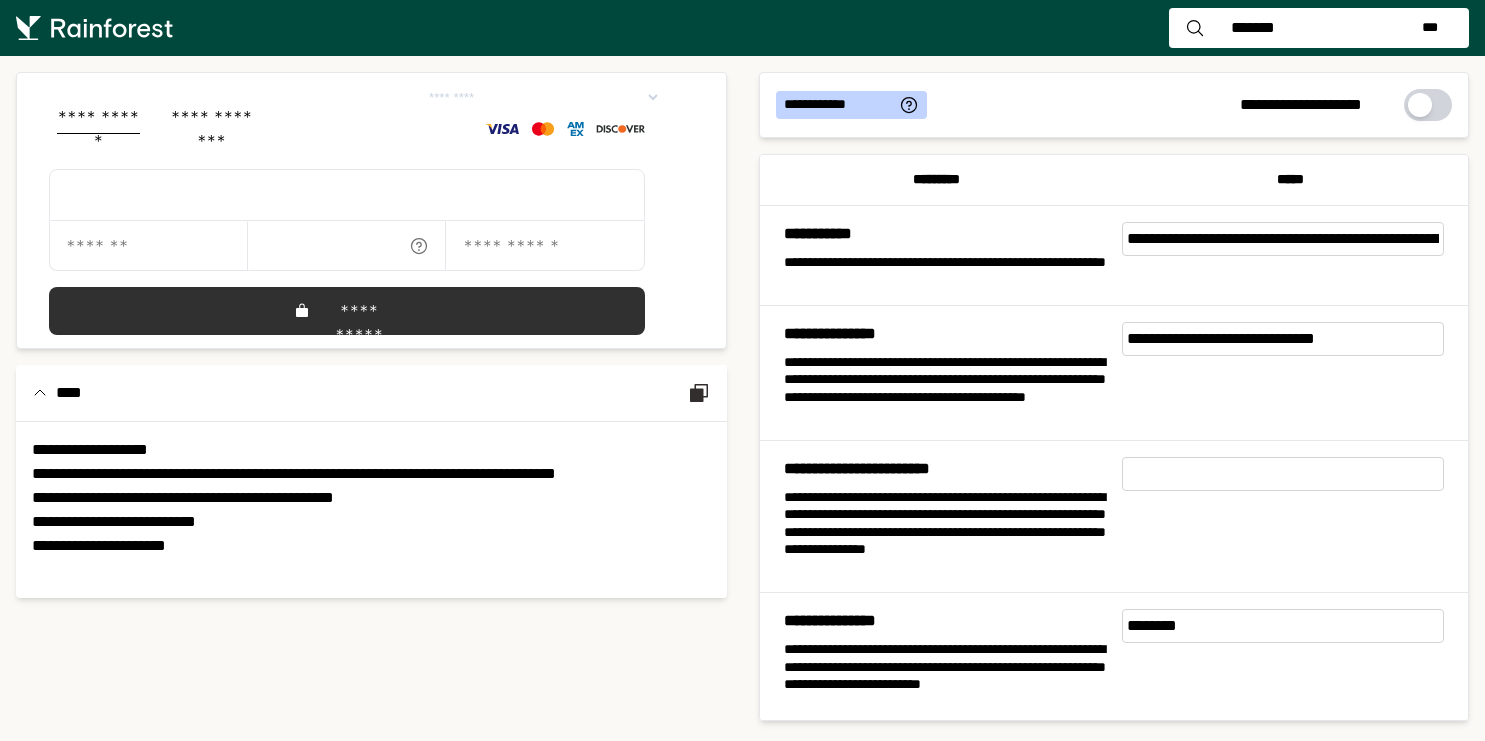 select on "*********" 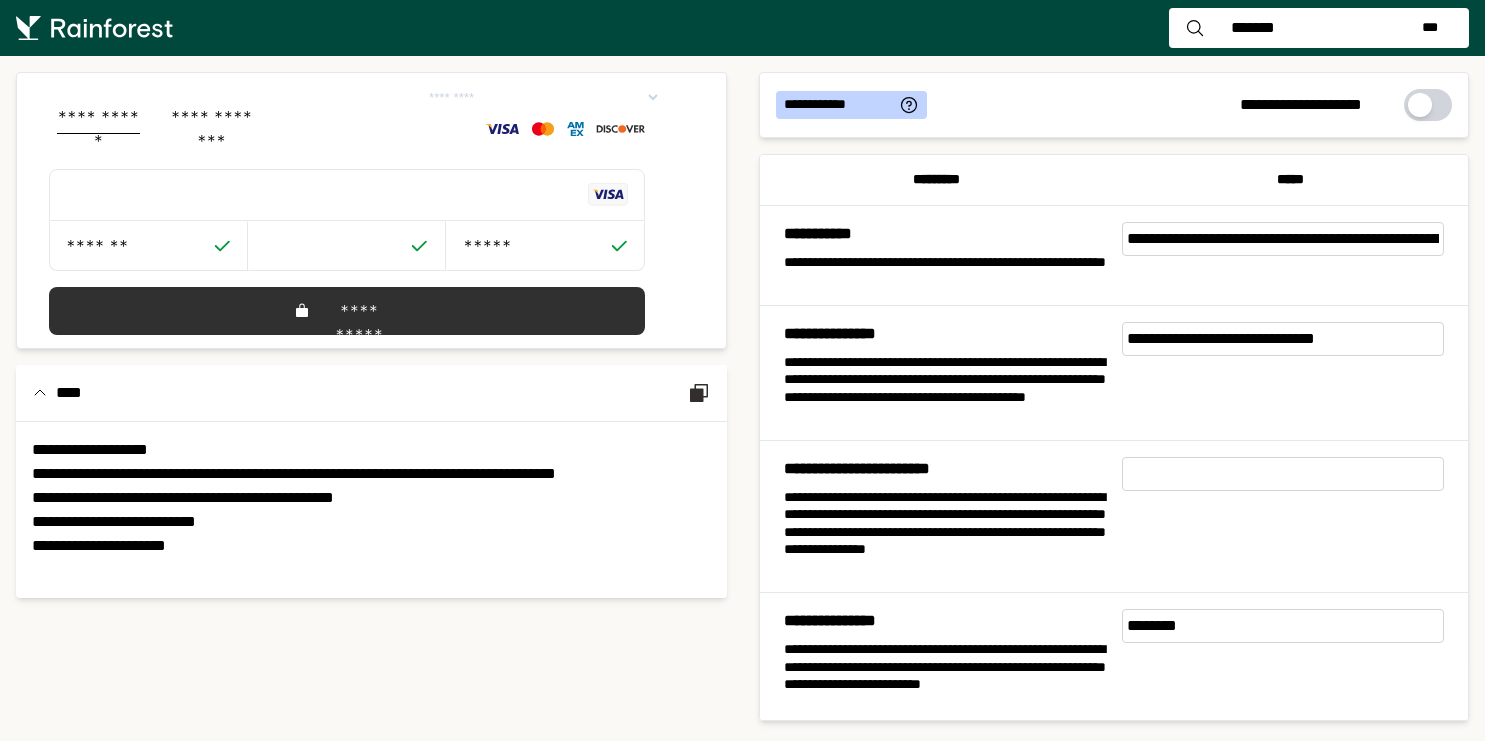 click on "**********" at bounding box center [355, 311] 